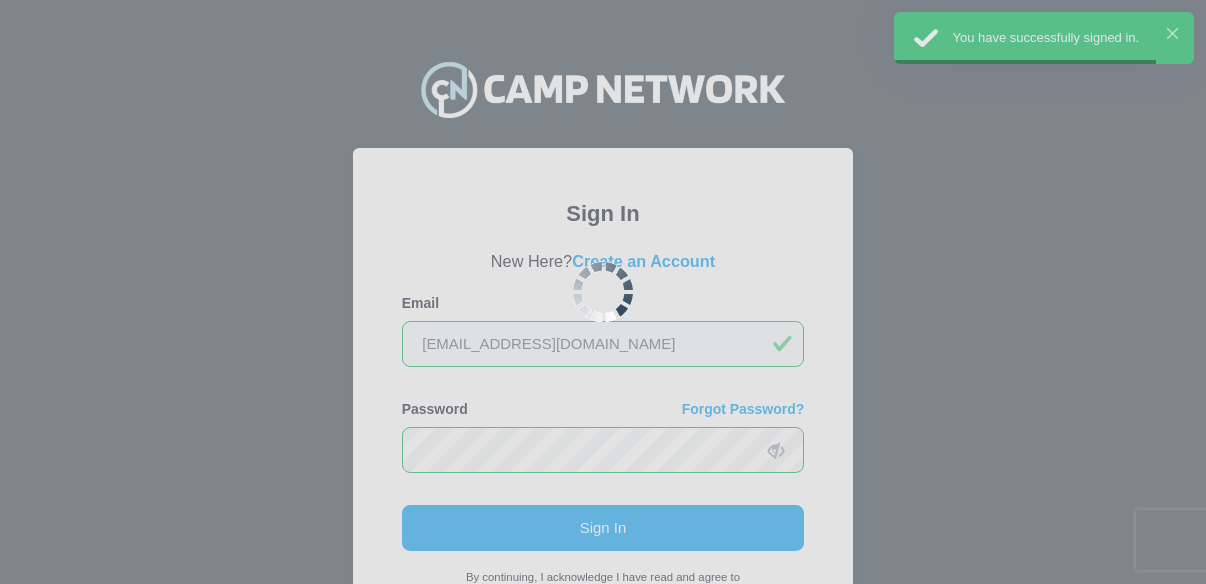 scroll, scrollTop: 0, scrollLeft: 0, axis: both 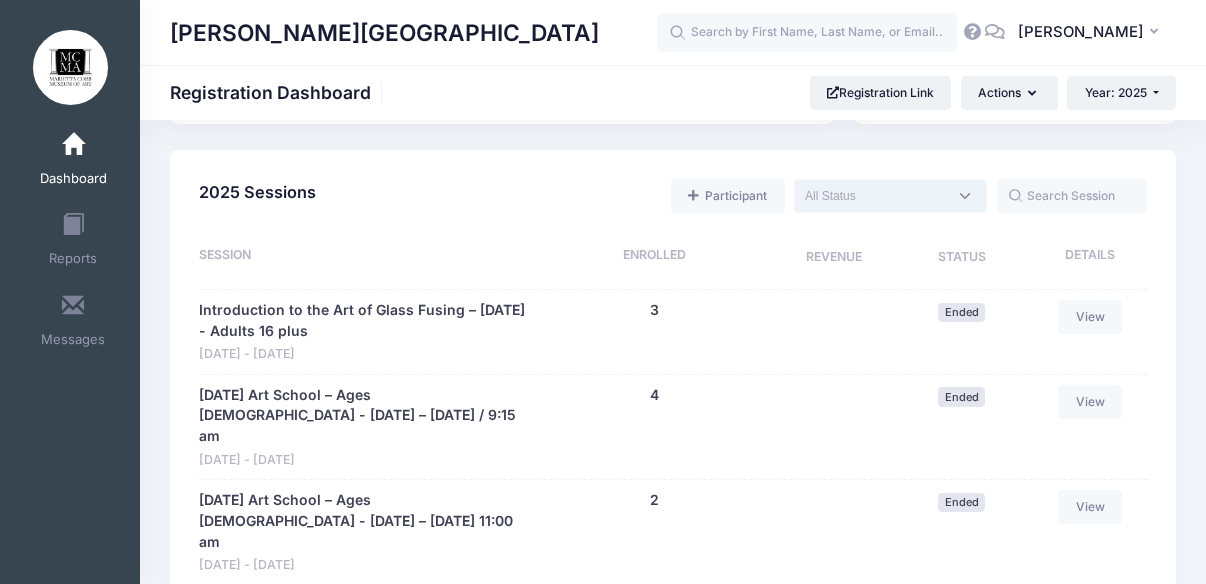 click at bounding box center [890, 196] 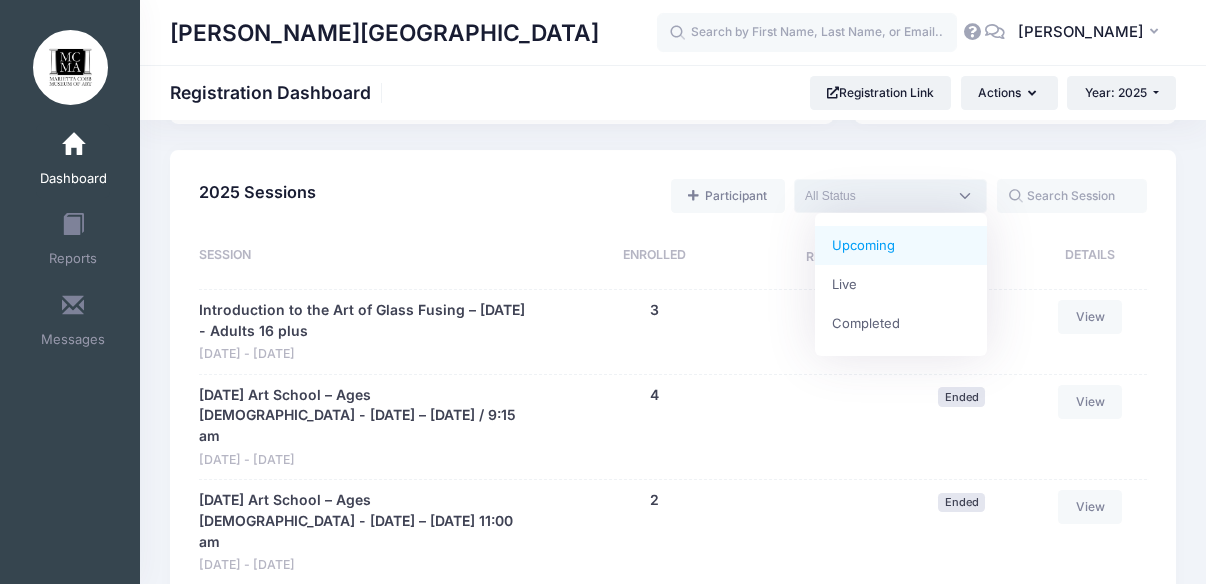 select on "future" 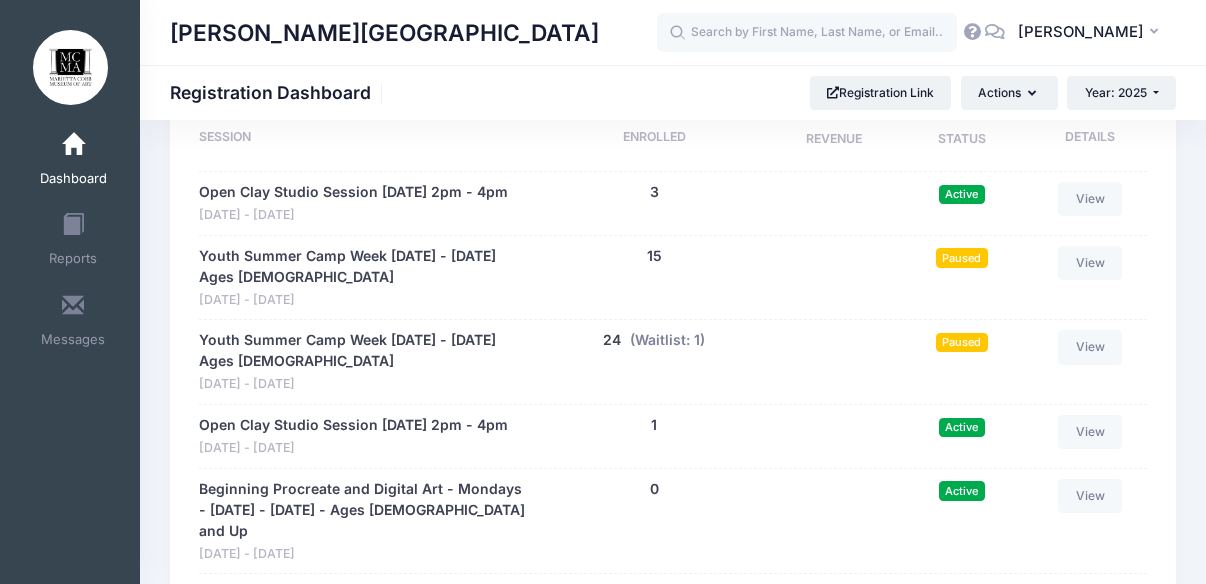 scroll, scrollTop: 1095, scrollLeft: 0, axis: vertical 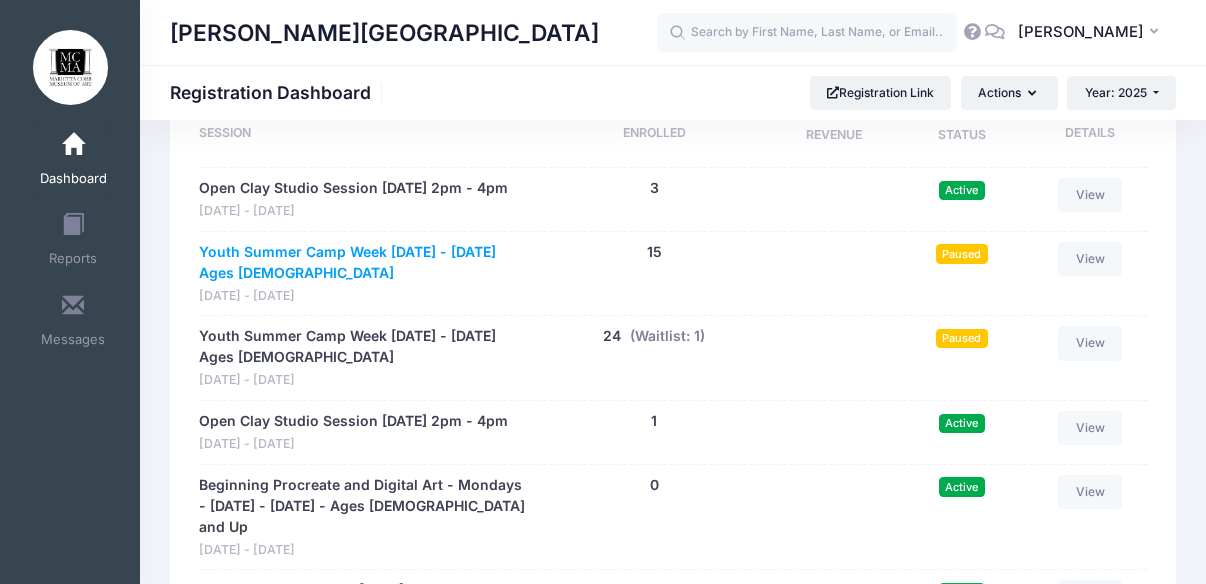 click on "Youth Summer Camp Week 5 - July 14 - 18, 2025 Ages 6-8" at bounding box center (364, 263) 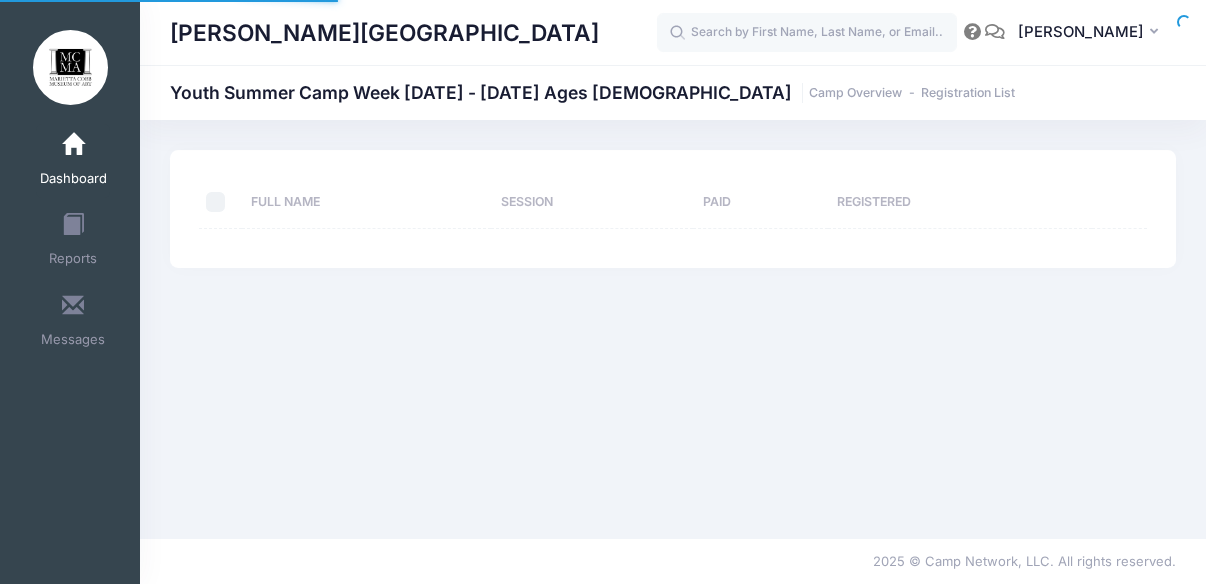 scroll, scrollTop: 0, scrollLeft: 0, axis: both 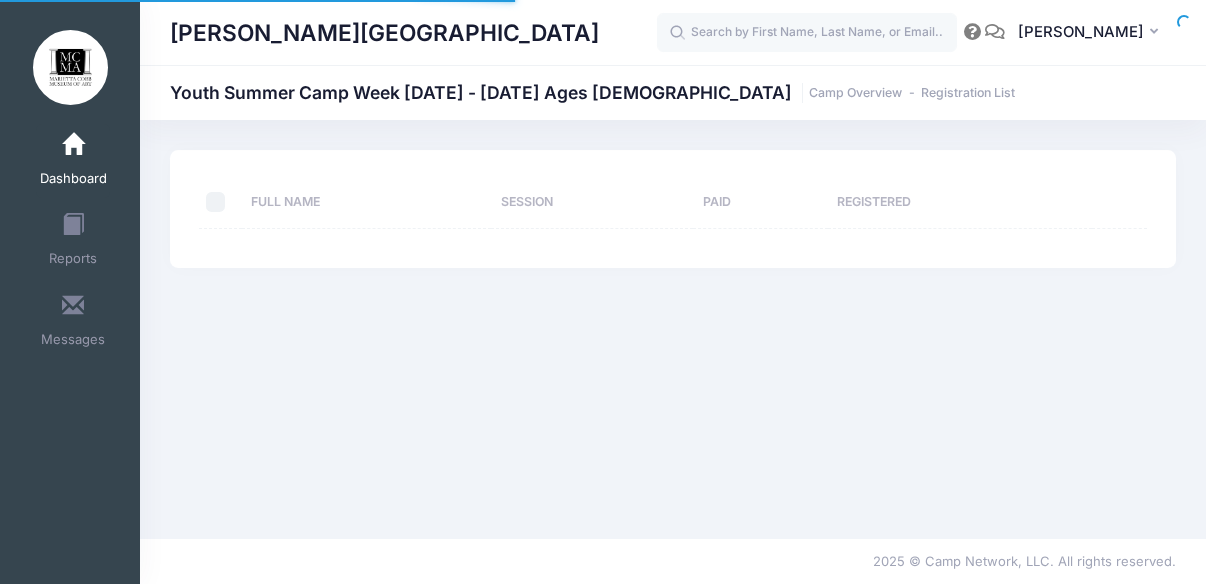 select on "10" 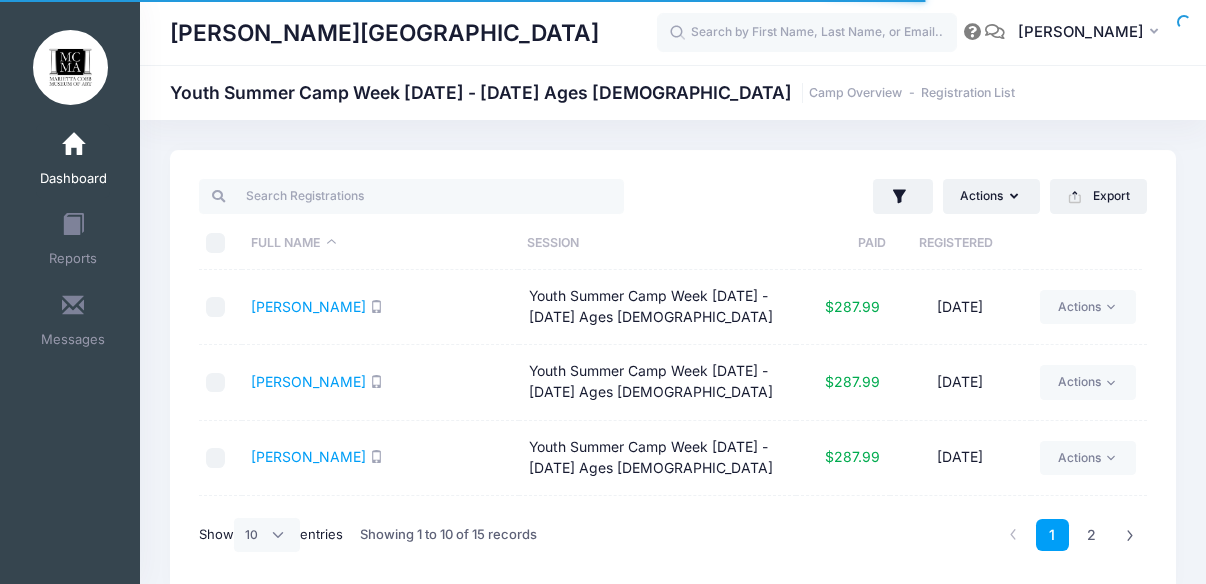 scroll, scrollTop: 0, scrollLeft: 0, axis: both 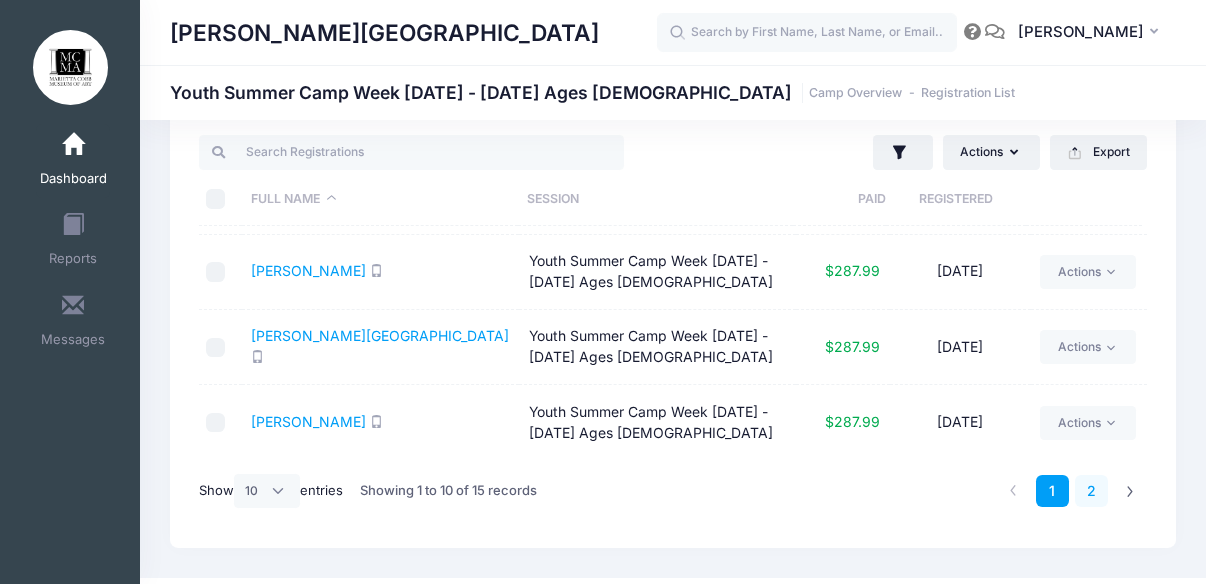 click on "2" at bounding box center (1091, 491) 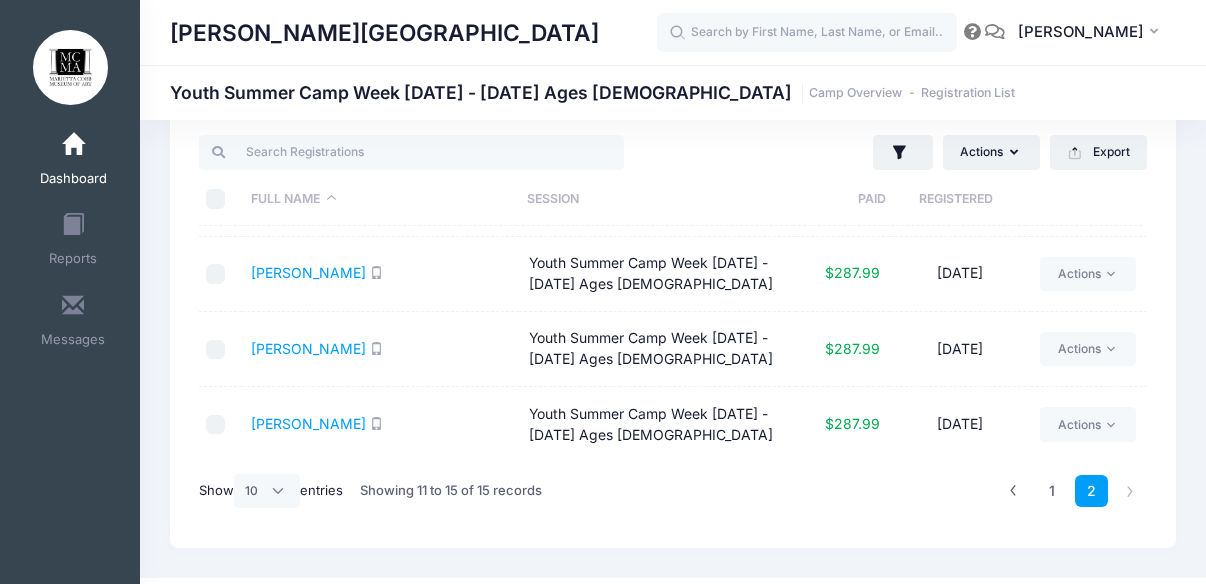 scroll, scrollTop: 142, scrollLeft: 0, axis: vertical 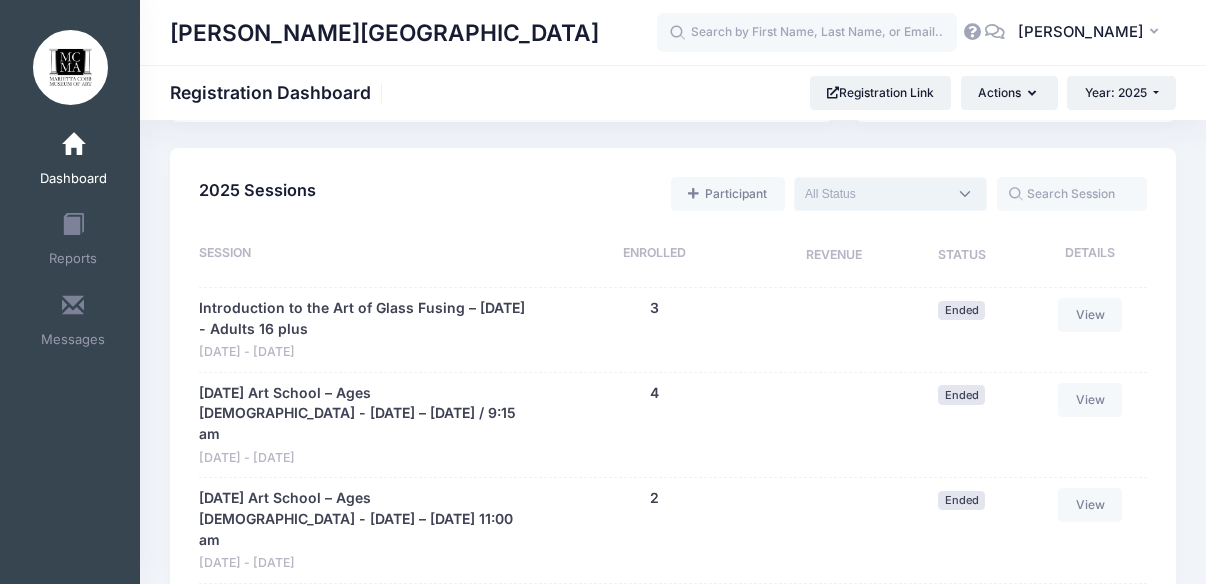 click at bounding box center (890, 194) 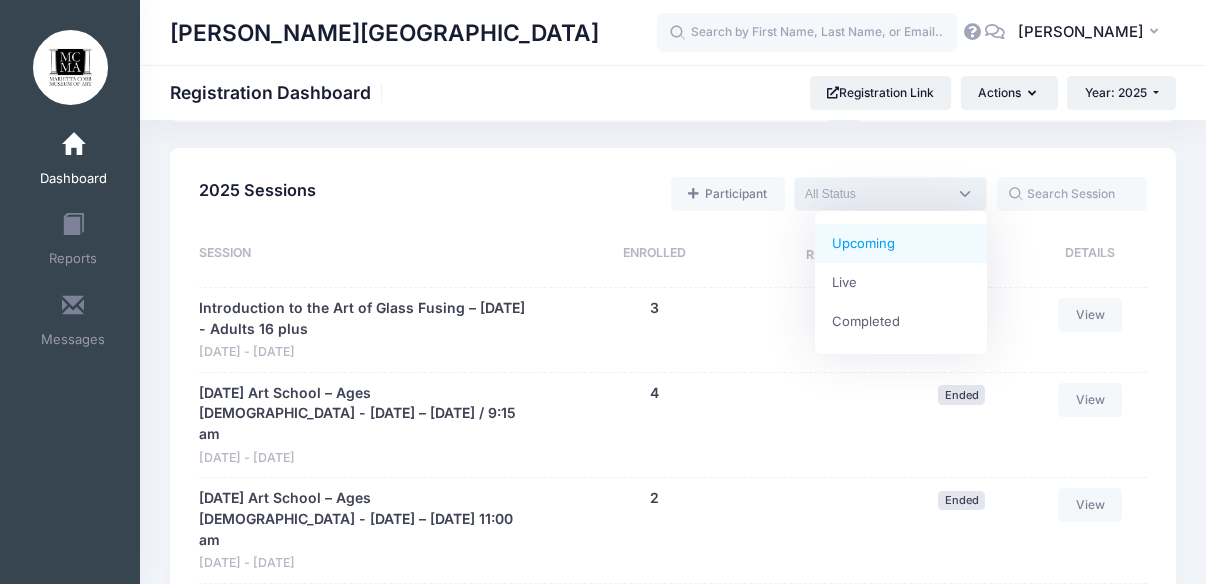 select on "future" 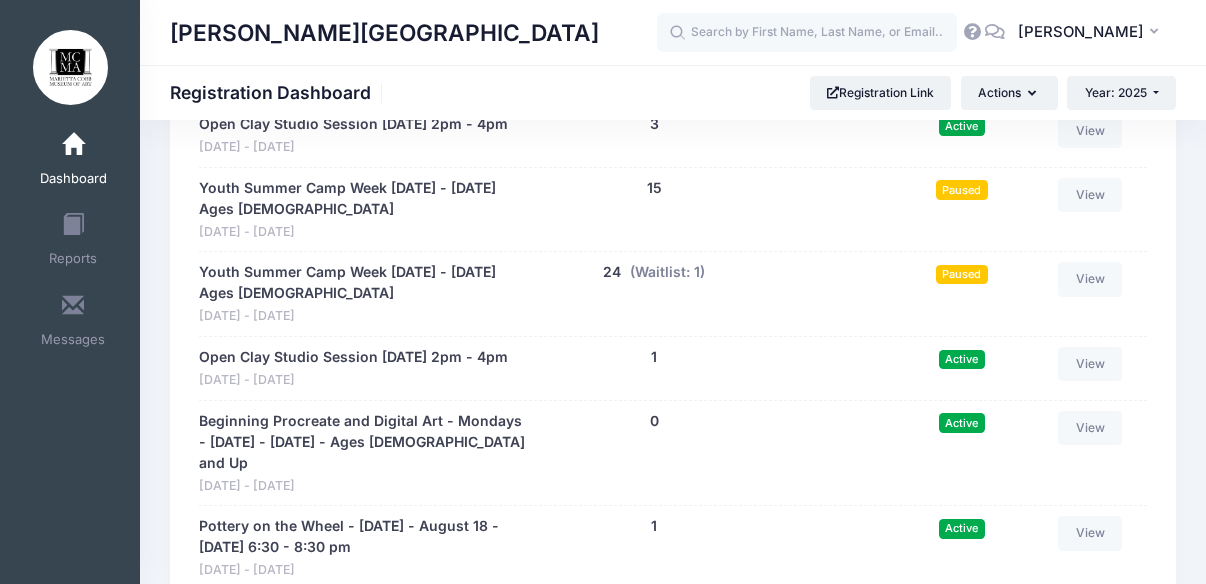 scroll, scrollTop: 1164, scrollLeft: 0, axis: vertical 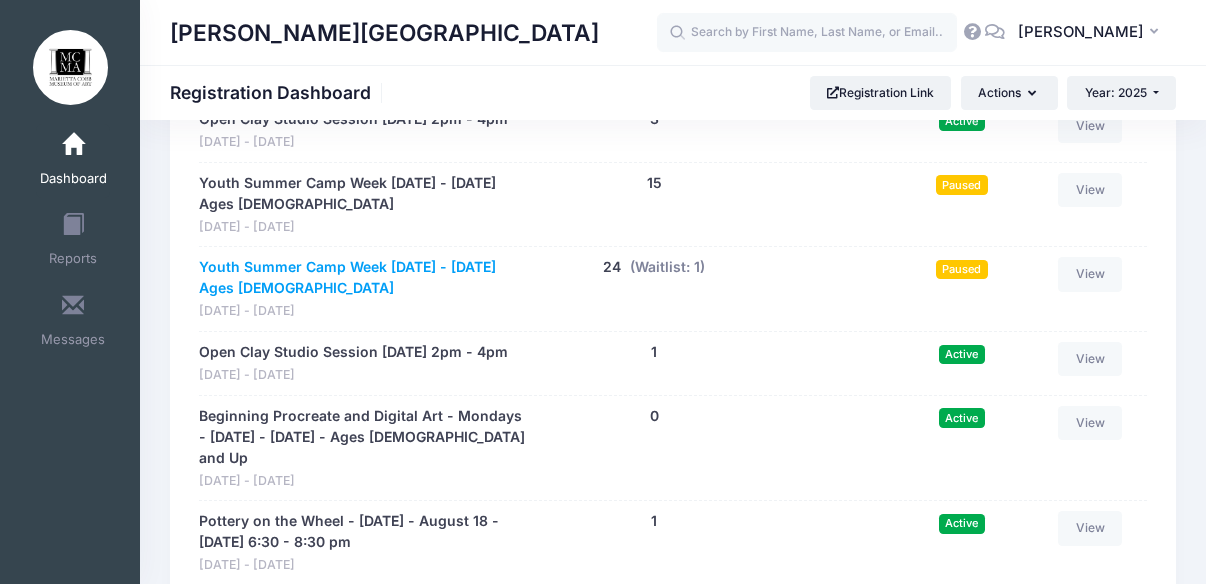 click on "Youth Summer Camp Week 5 - July 14 - 18, 2025 Ages 9-12" at bounding box center [364, 278] 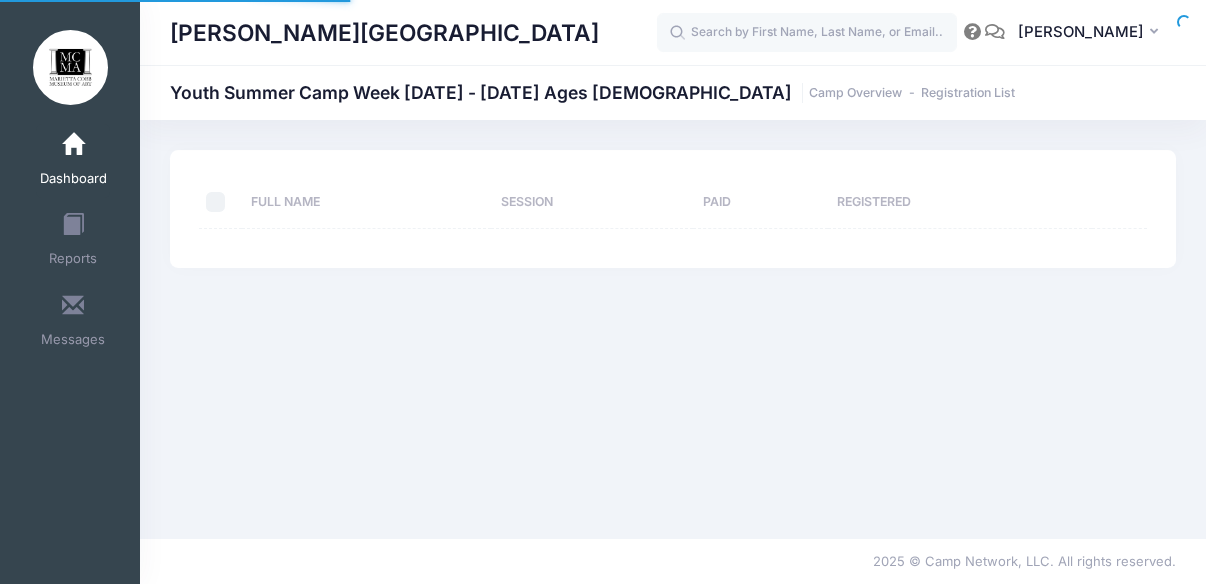 scroll, scrollTop: 0, scrollLeft: 0, axis: both 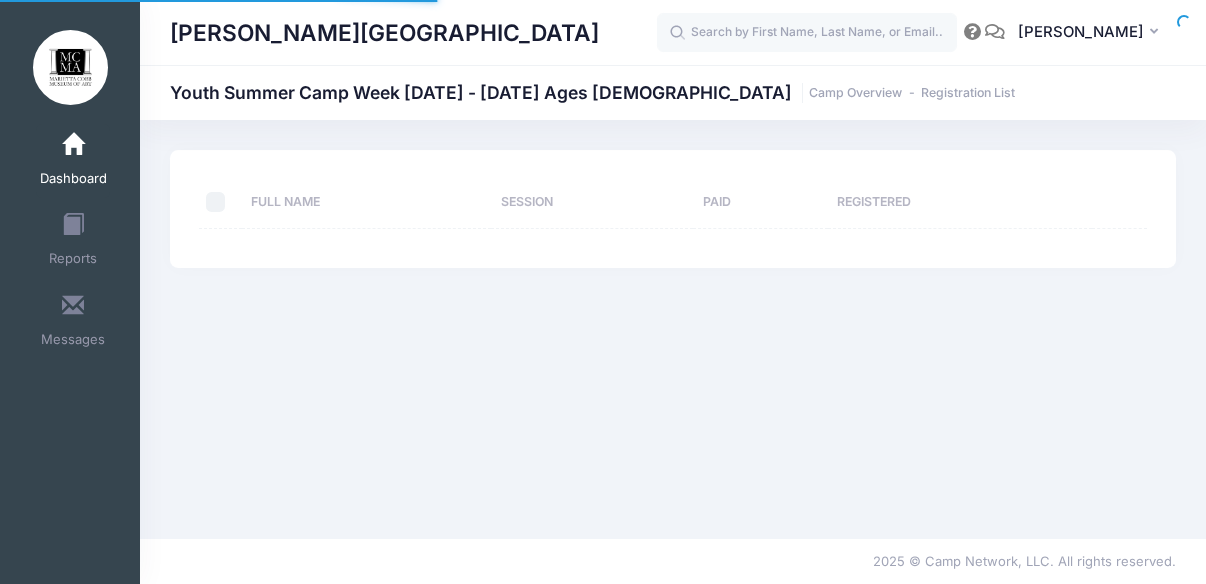 select on "10" 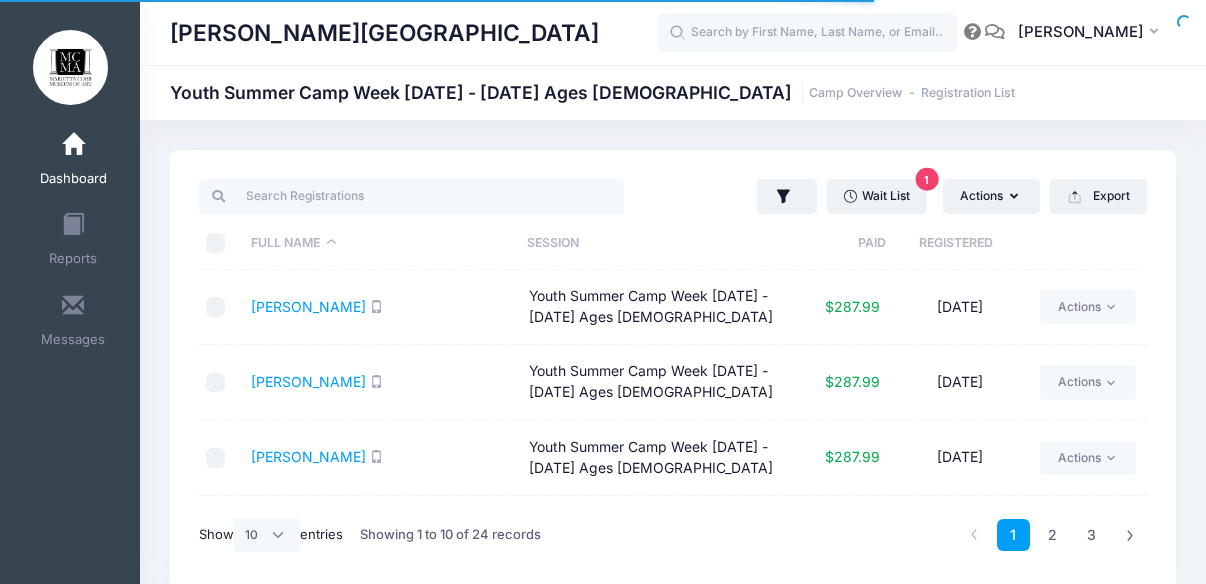 scroll, scrollTop: 20, scrollLeft: 0, axis: vertical 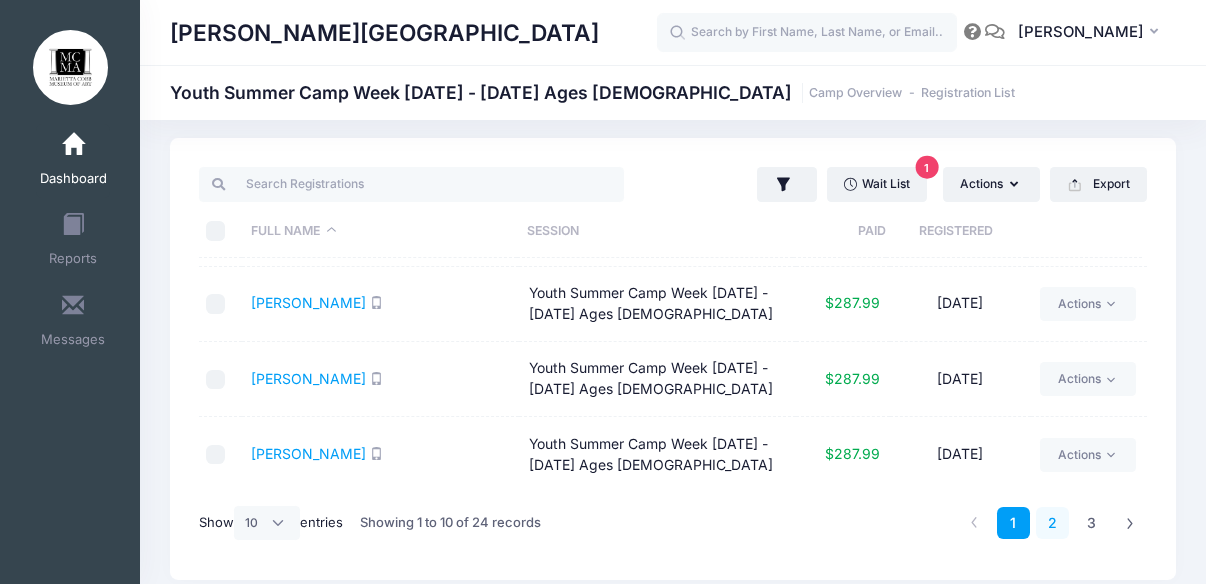 click on "2" at bounding box center (1052, 523) 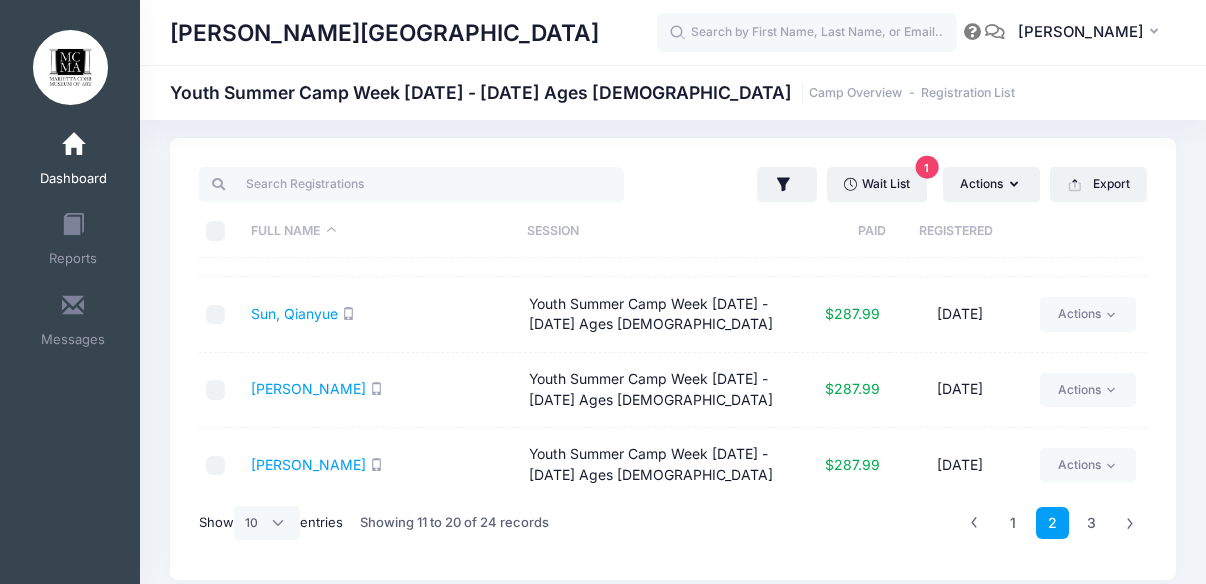 scroll, scrollTop: 434, scrollLeft: 0, axis: vertical 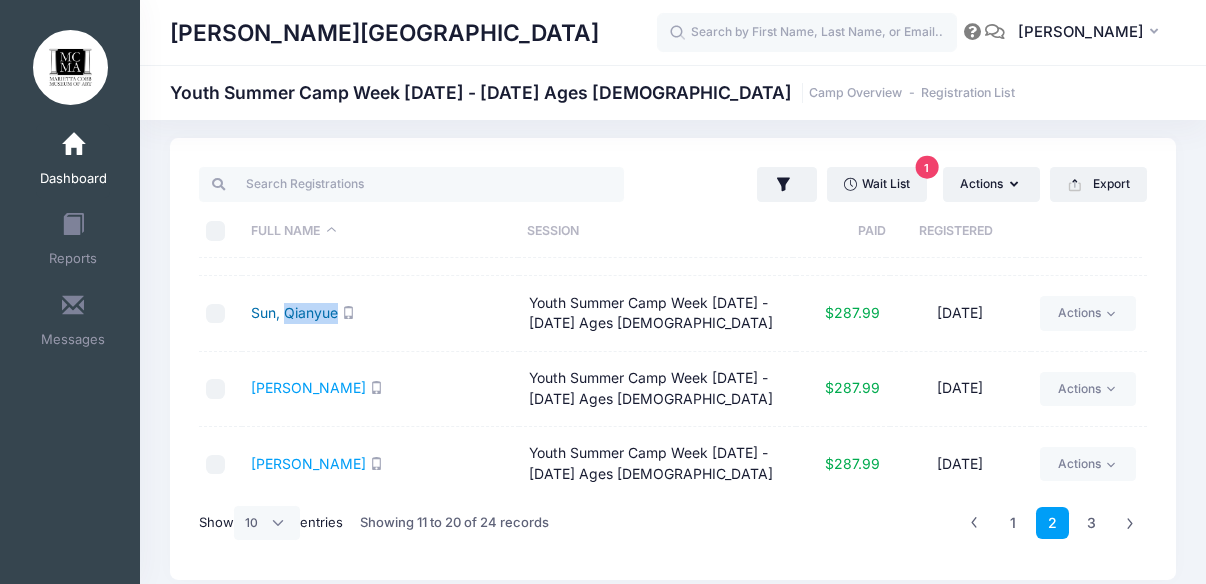 drag, startPoint x: 340, startPoint y: 315, endPoint x: 286, endPoint y: 310, distance: 54.230988 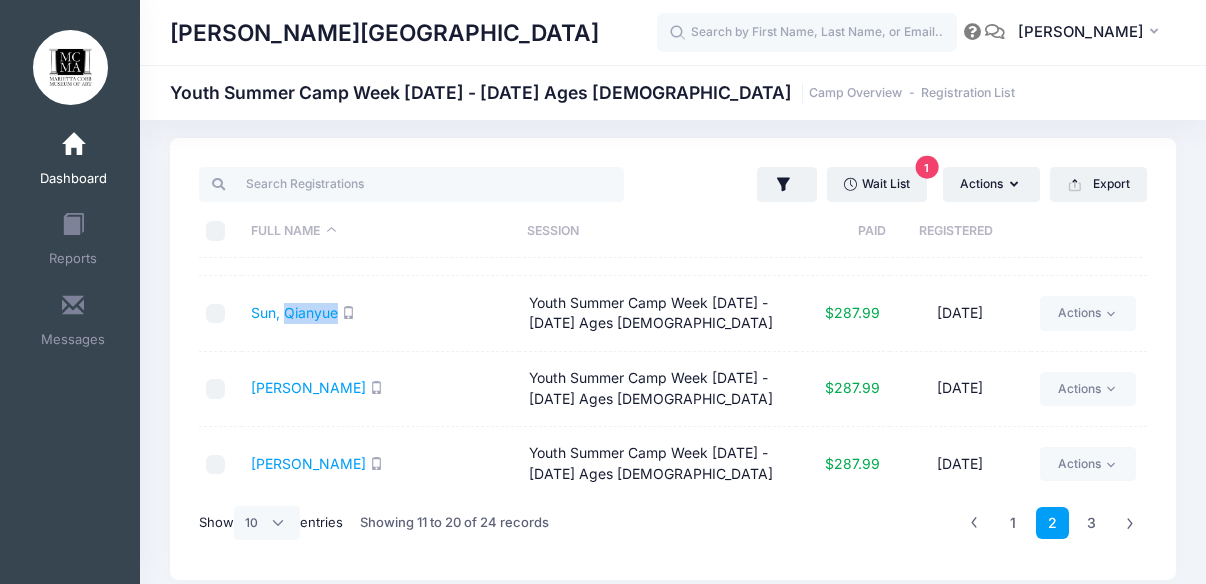 copy on "Qianyue" 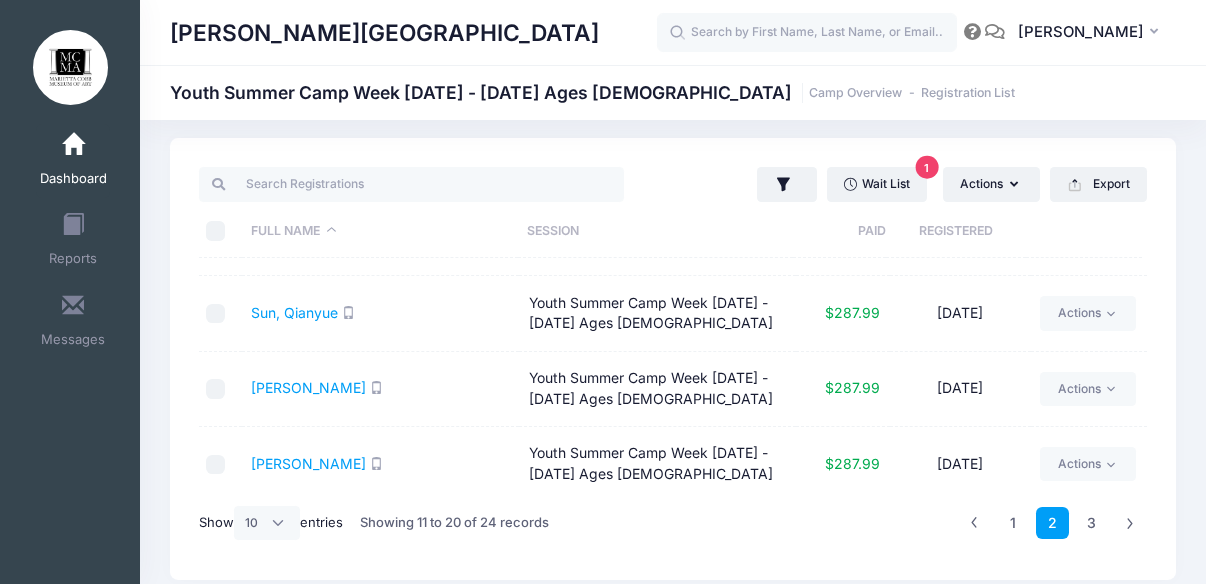click on "Sun, Qianyue" at bounding box center (380, 313) 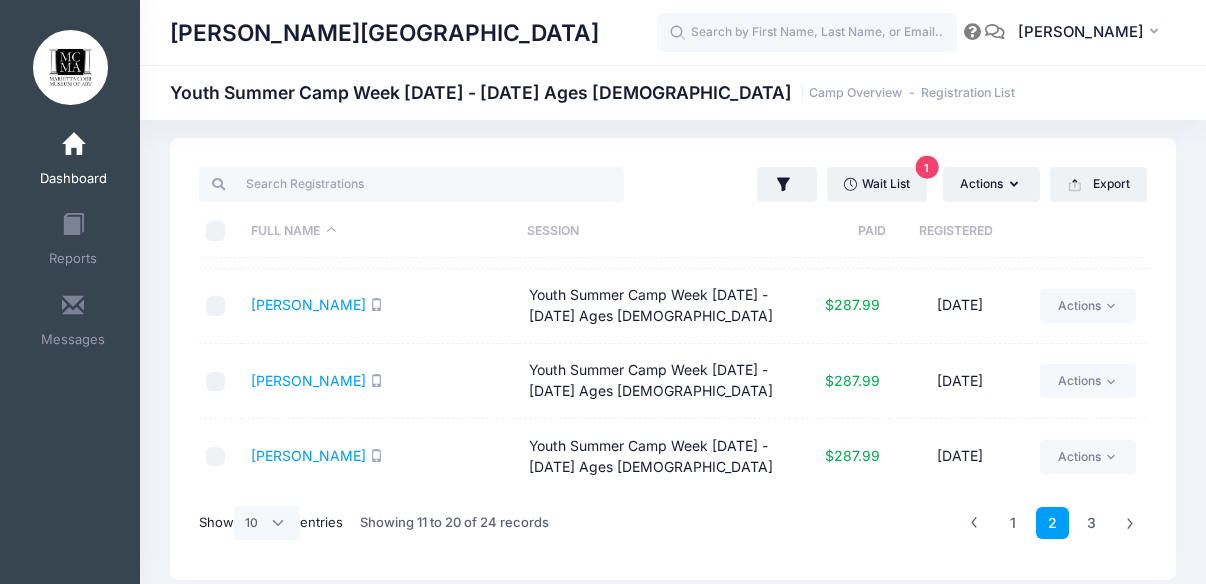scroll, scrollTop: 519, scrollLeft: 0, axis: vertical 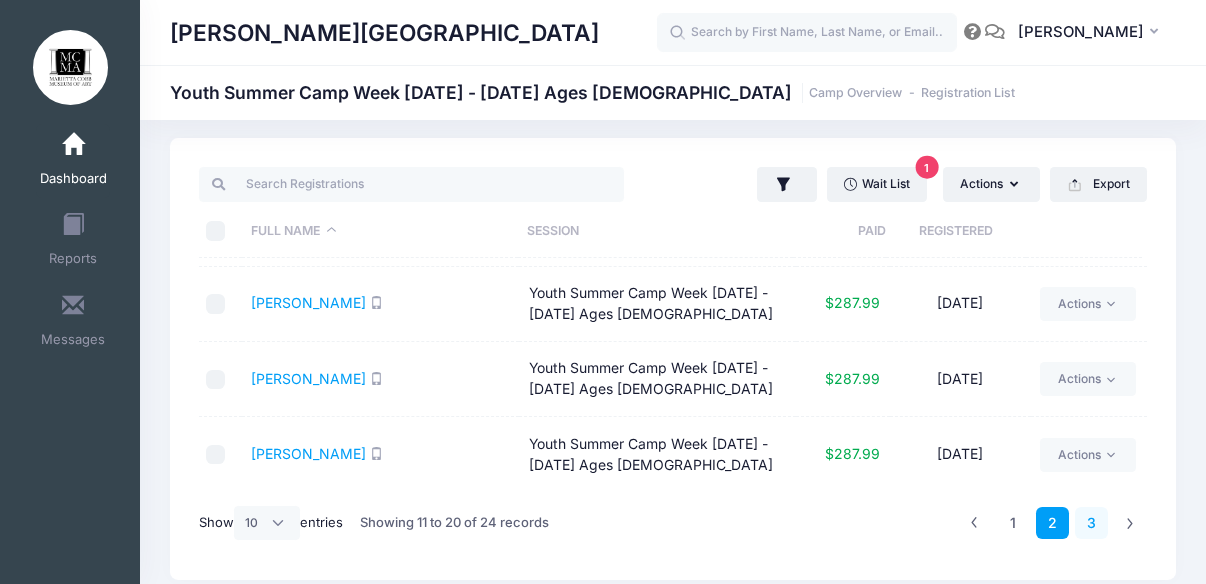 click on "3" at bounding box center (1091, 523) 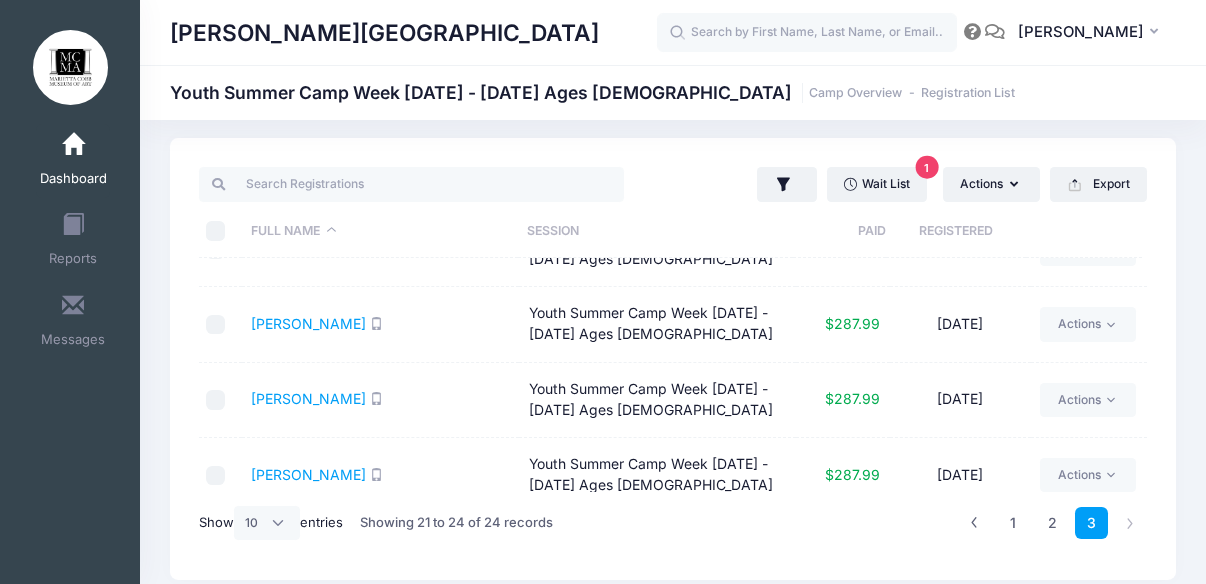 scroll, scrollTop: 66, scrollLeft: 0, axis: vertical 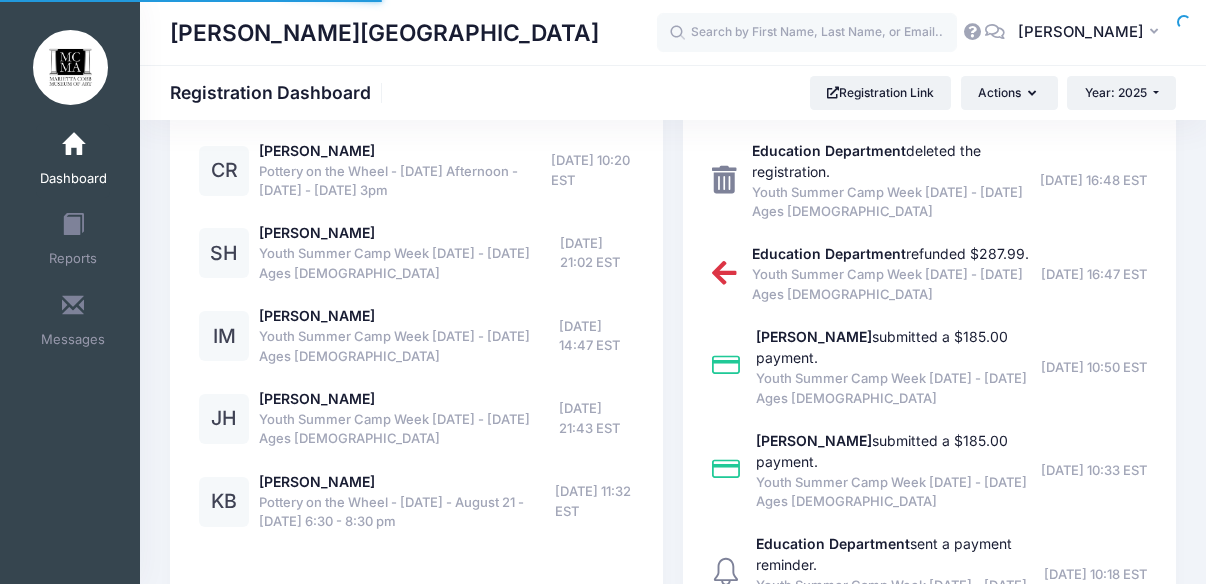 select 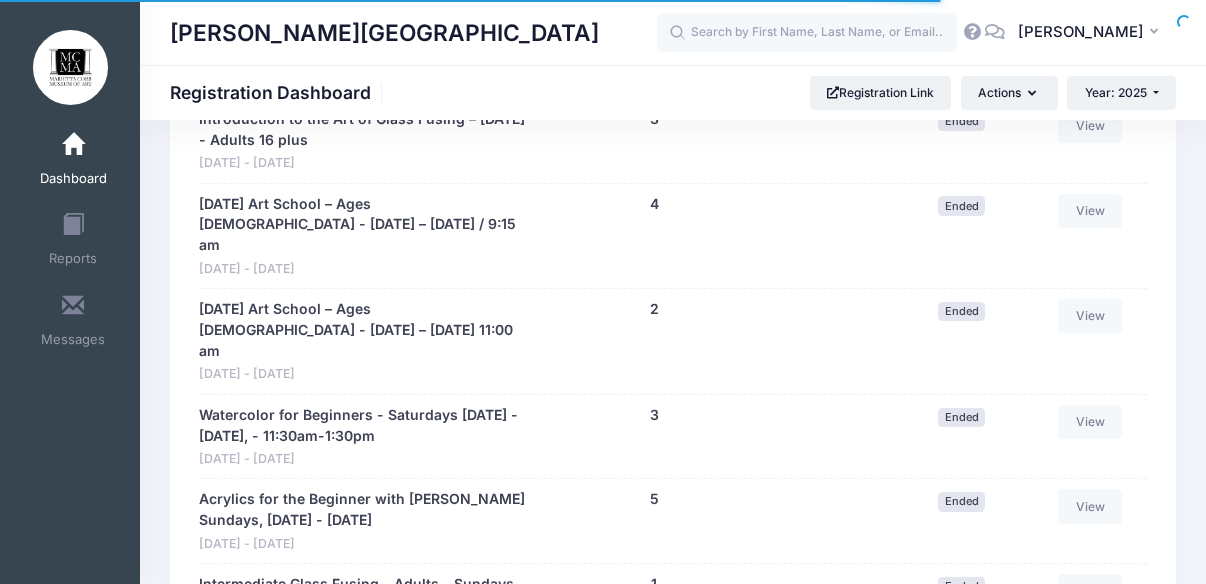 scroll, scrollTop: 679, scrollLeft: 0, axis: vertical 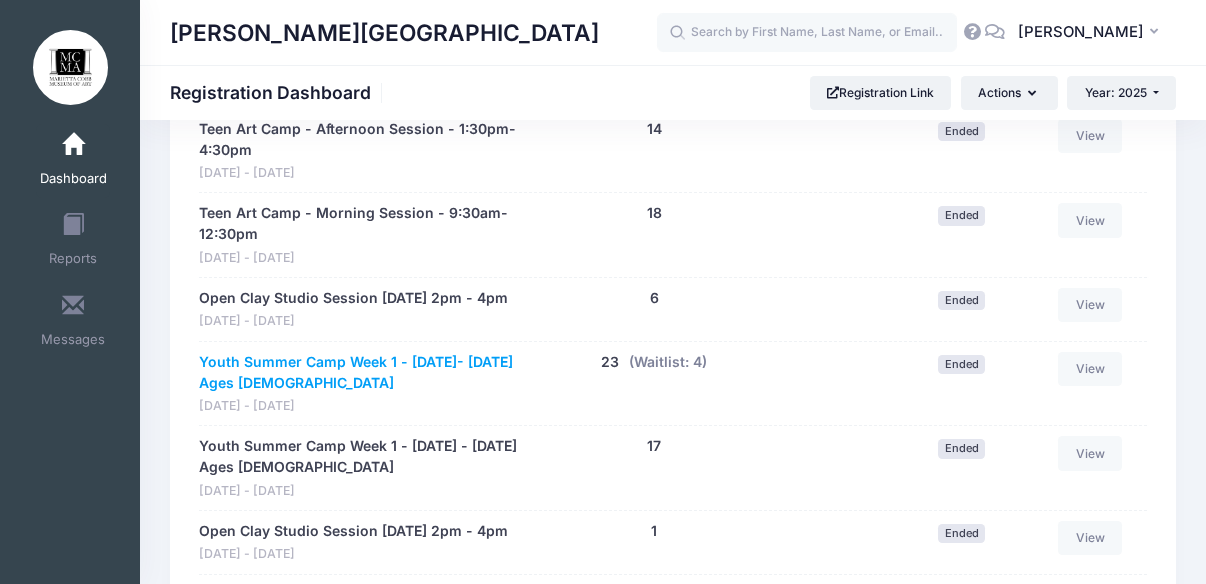 click on "Youth Summer Camp Week 1  - [DATE]- [DATE] Ages [DEMOGRAPHIC_DATA]" at bounding box center [364, 373] 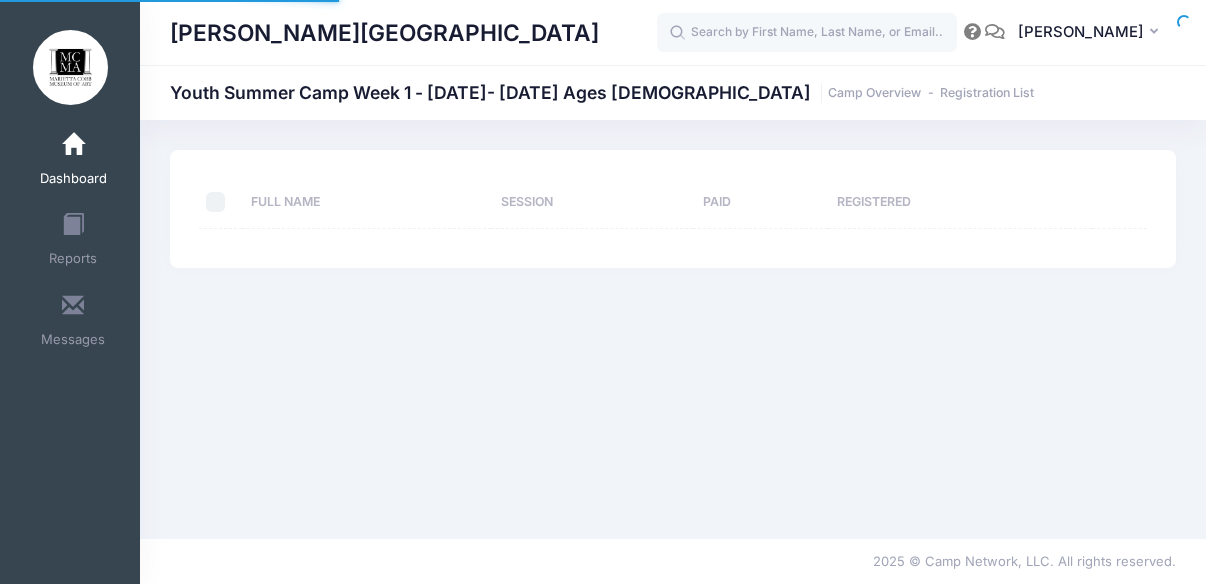 scroll, scrollTop: 0, scrollLeft: 0, axis: both 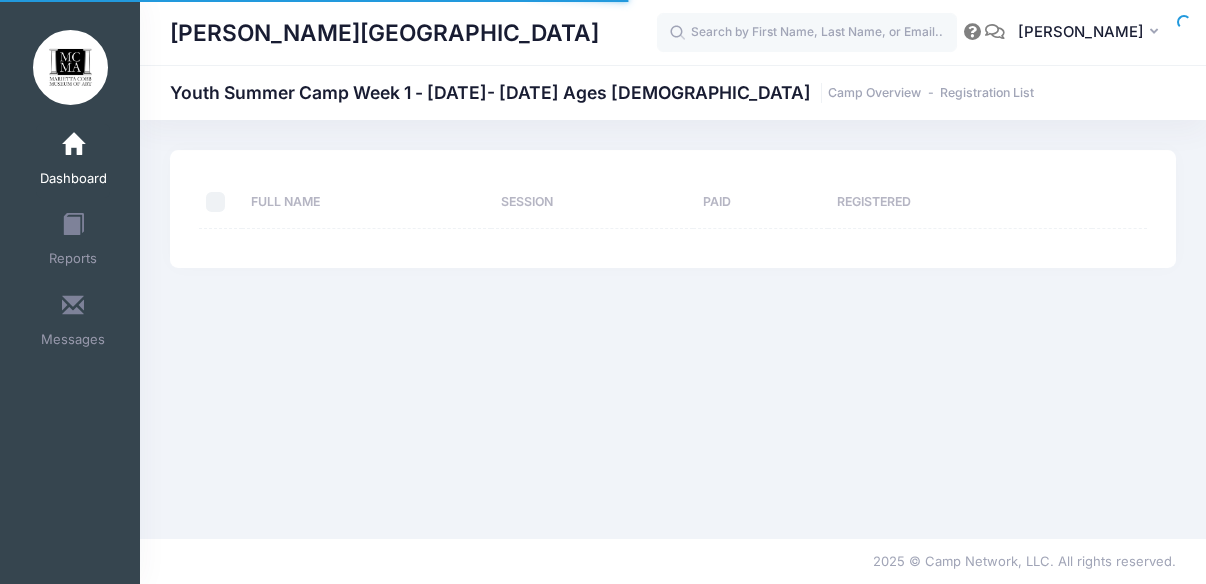 select on "10" 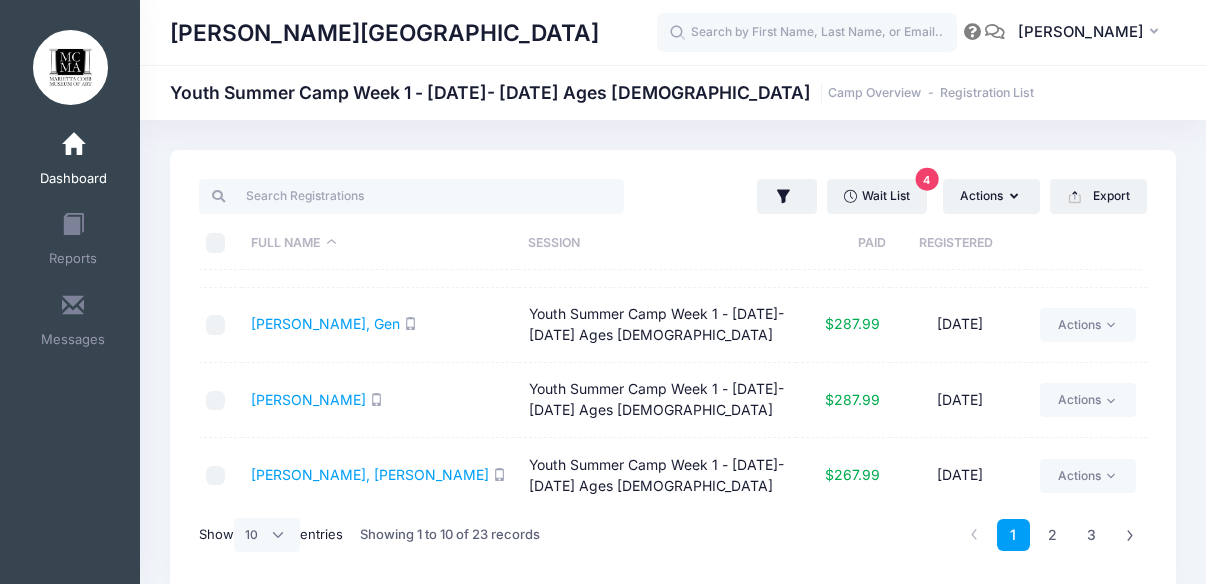 scroll, scrollTop: 519, scrollLeft: 0, axis: vertical 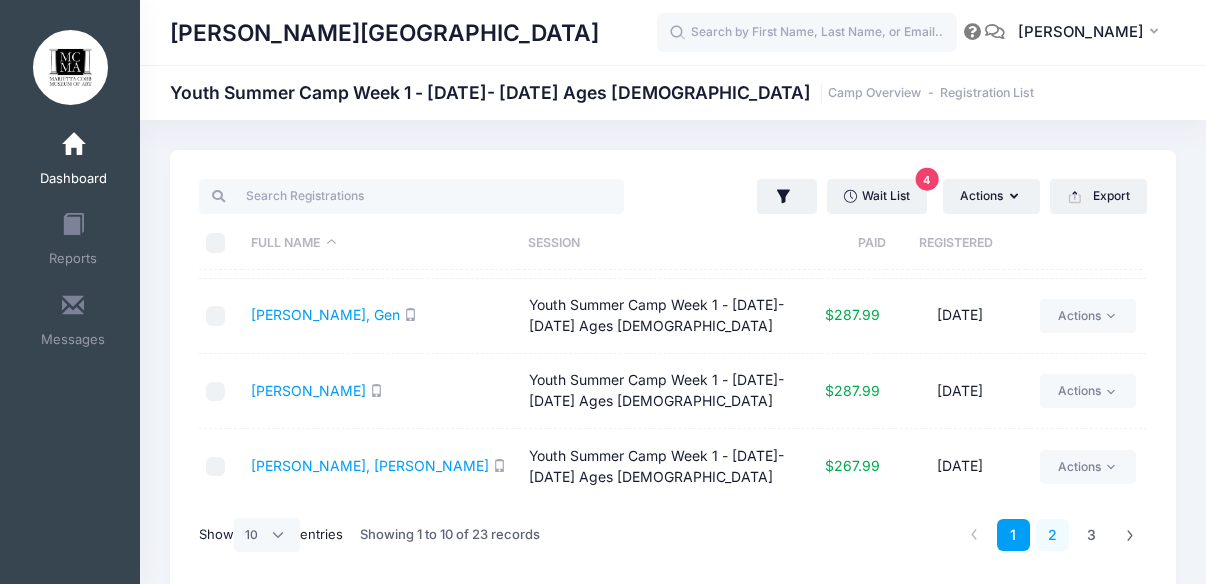 click on "2" at bounding box center [1052, 535] 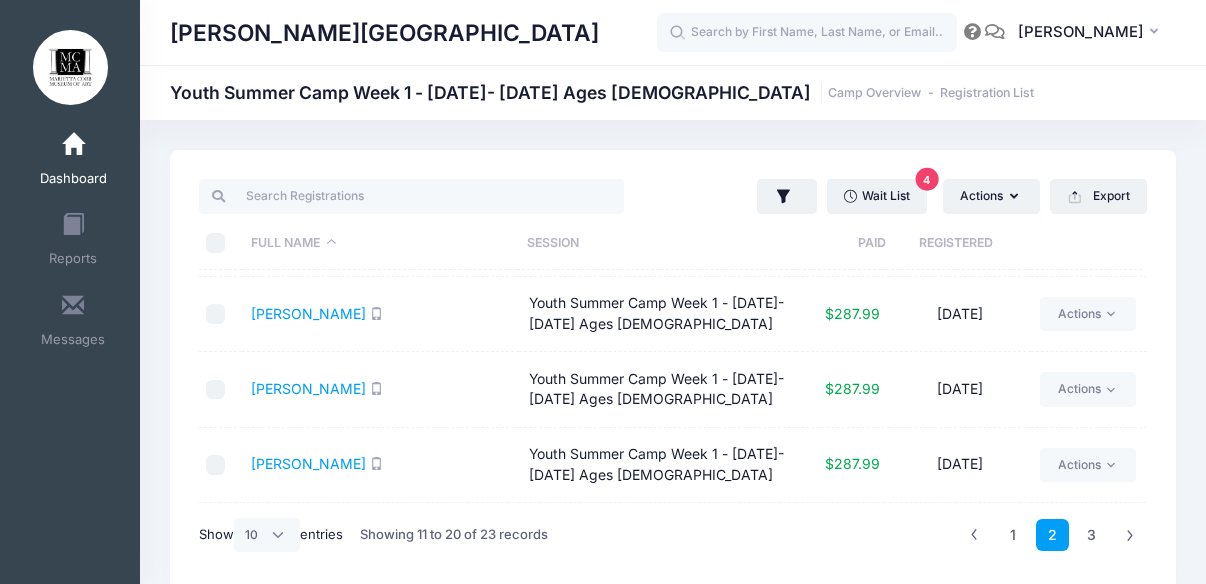 scroll, scrollTop: 519, scrollLeft: 0, axis: vertical 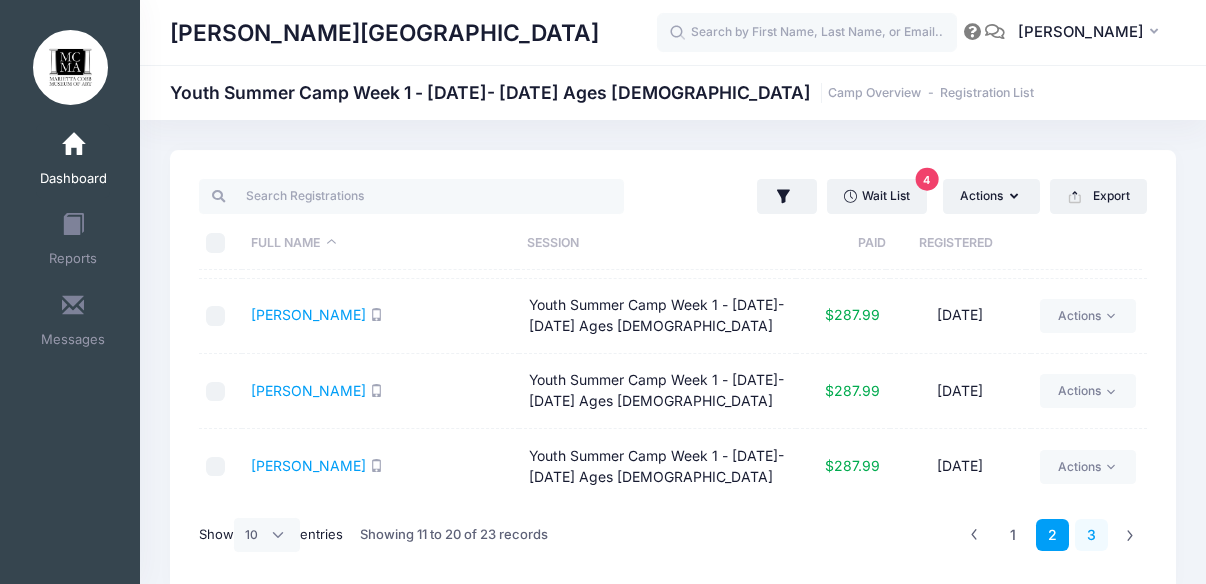 click on "3" at bounding box center (1091, 535) 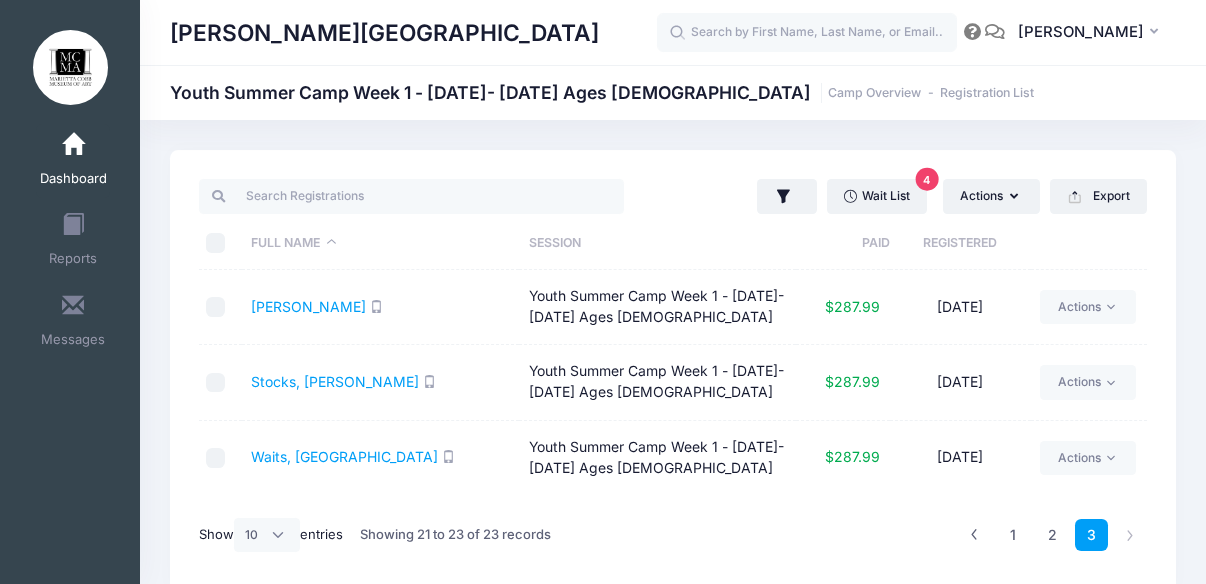 scroll, scrollTop: 0, scrollLeft: 0, axis: both 